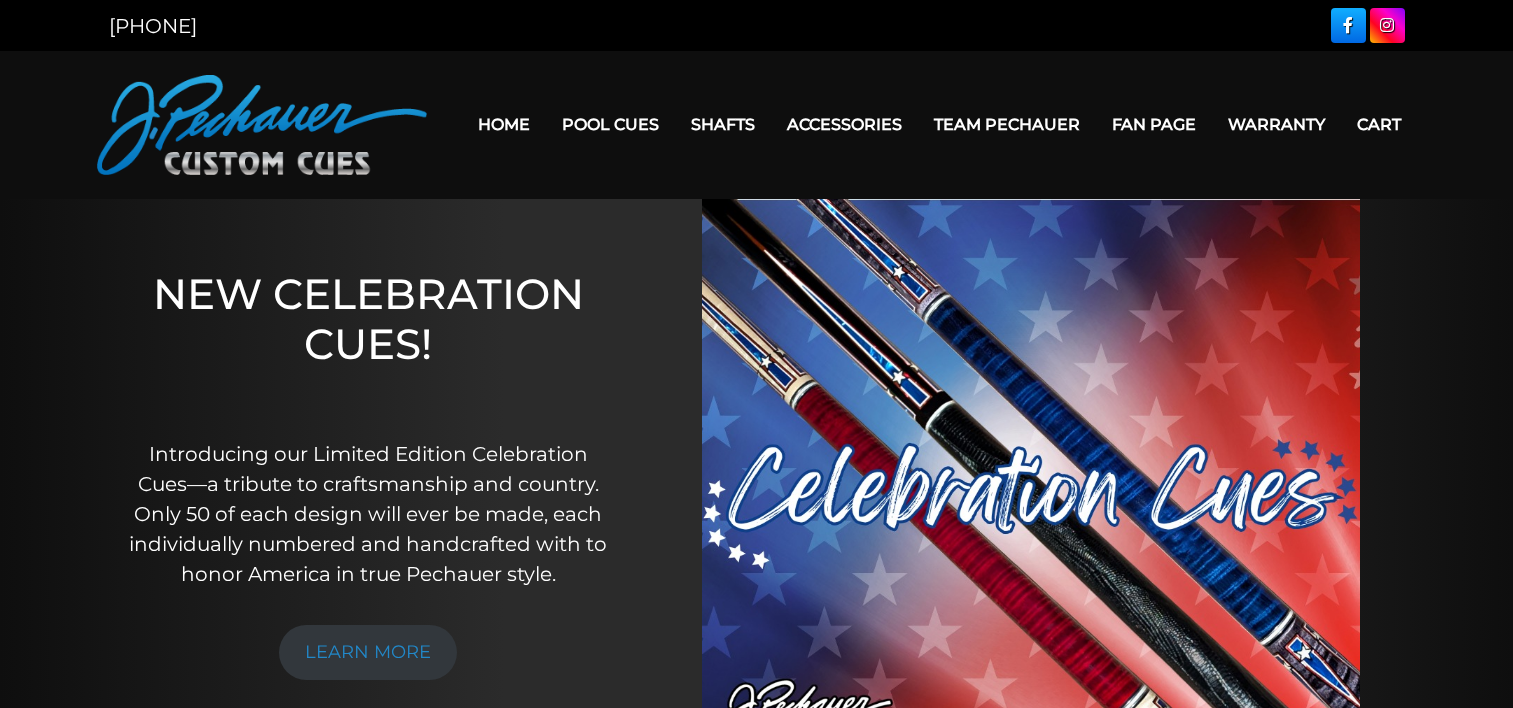 scroll, scrollTop: 0, scrollLeft: 0, axis: both 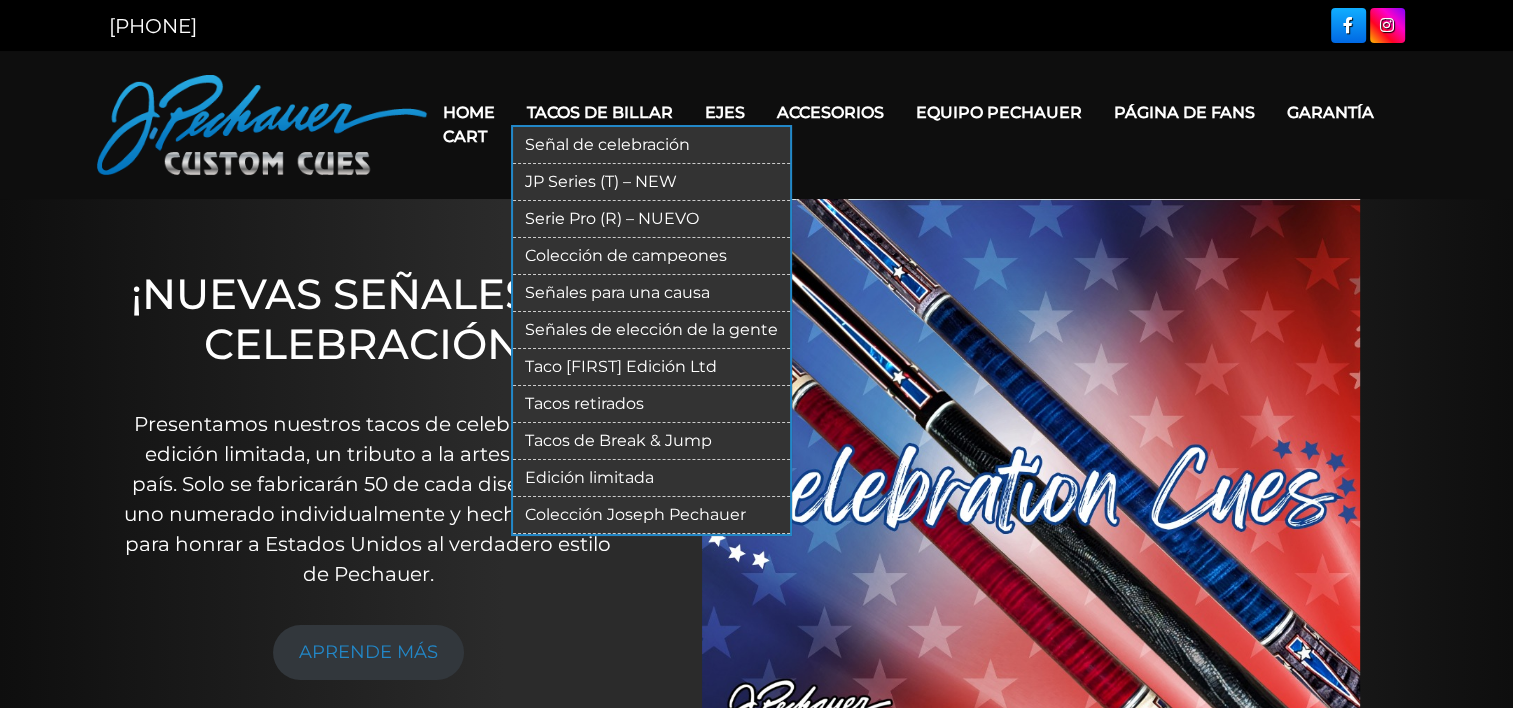click on "Señal de celebración" at bounding box center [651, 145] 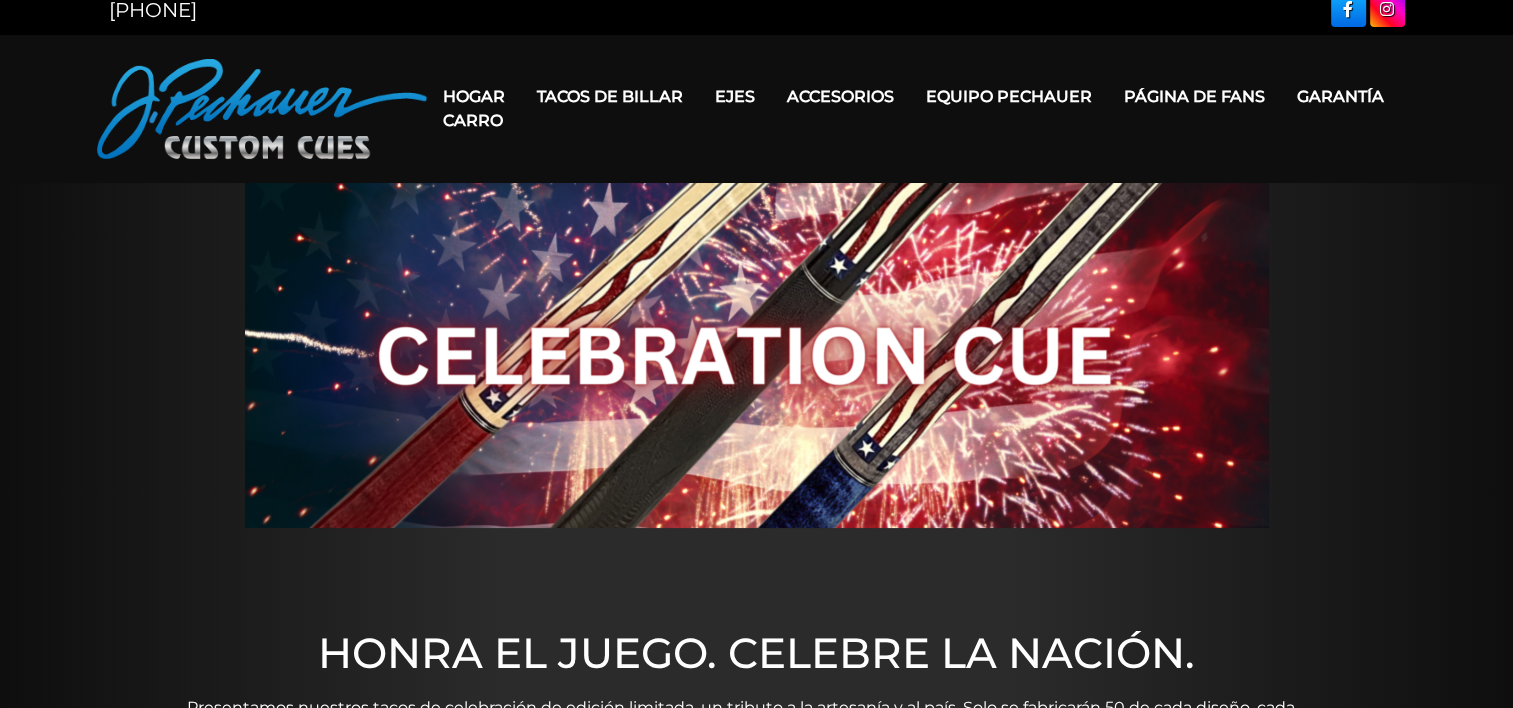 scroll, scrollTop: 16, scrollLeft: 0, axis: vertical 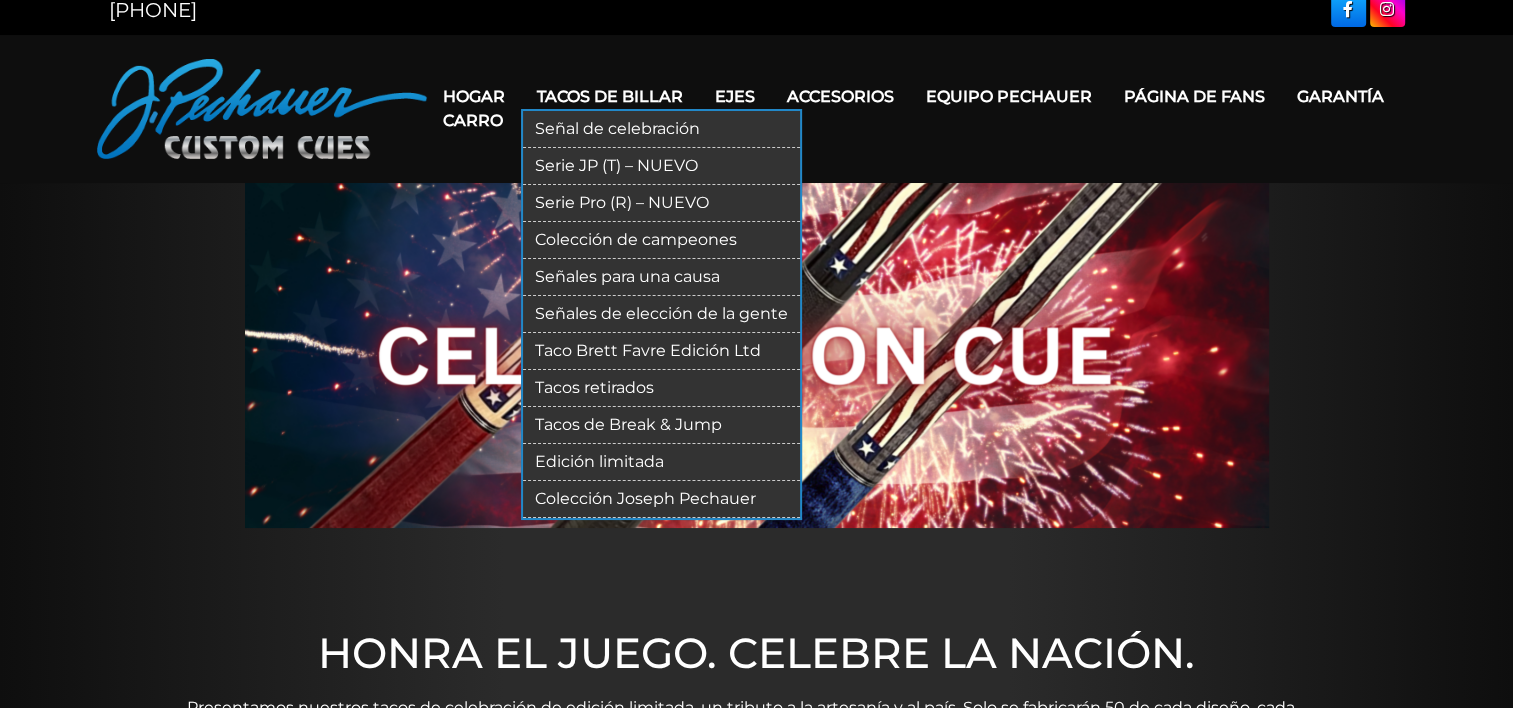click on "Serie JP (T) – NUEVO" at bounding box center (661, 166) 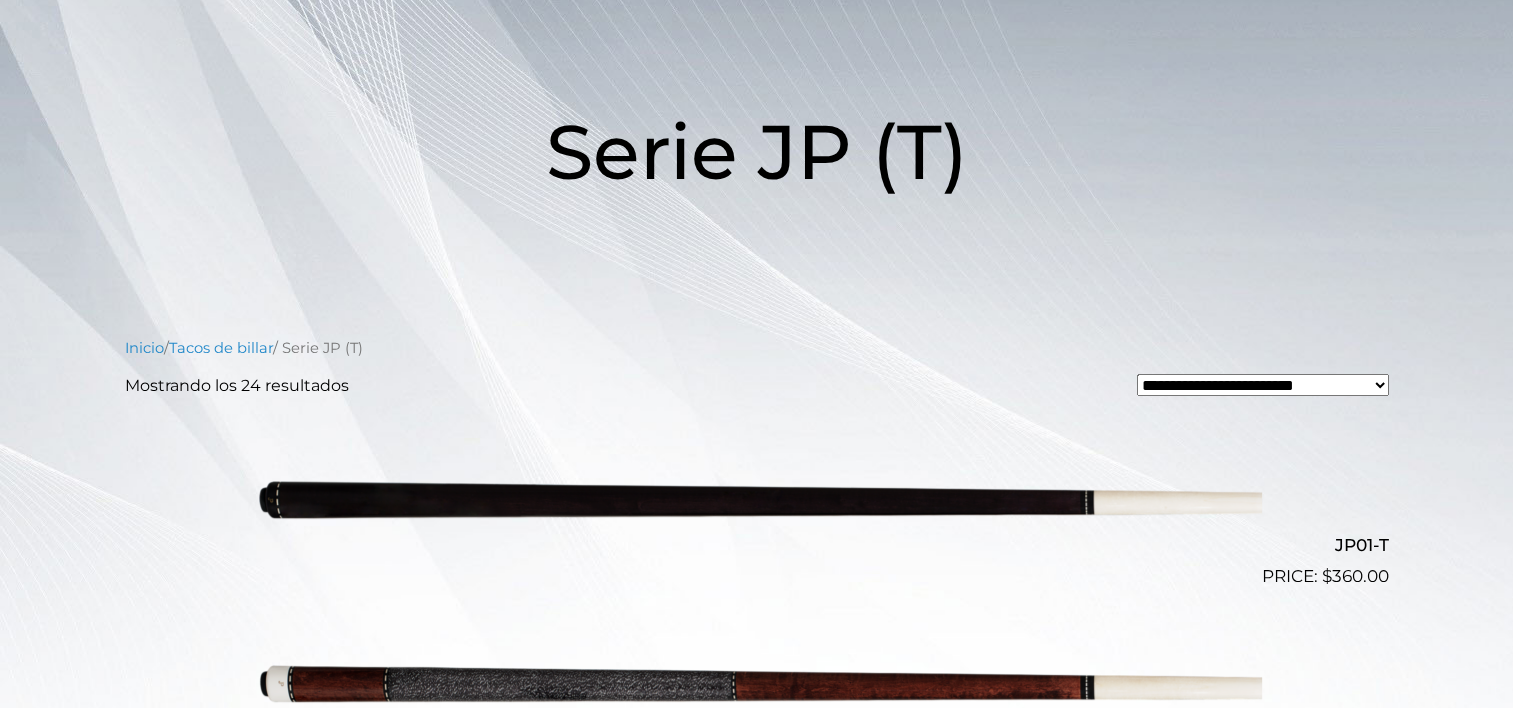 scroll, scrollTop: 0, scrollLeft: 0, axis: both 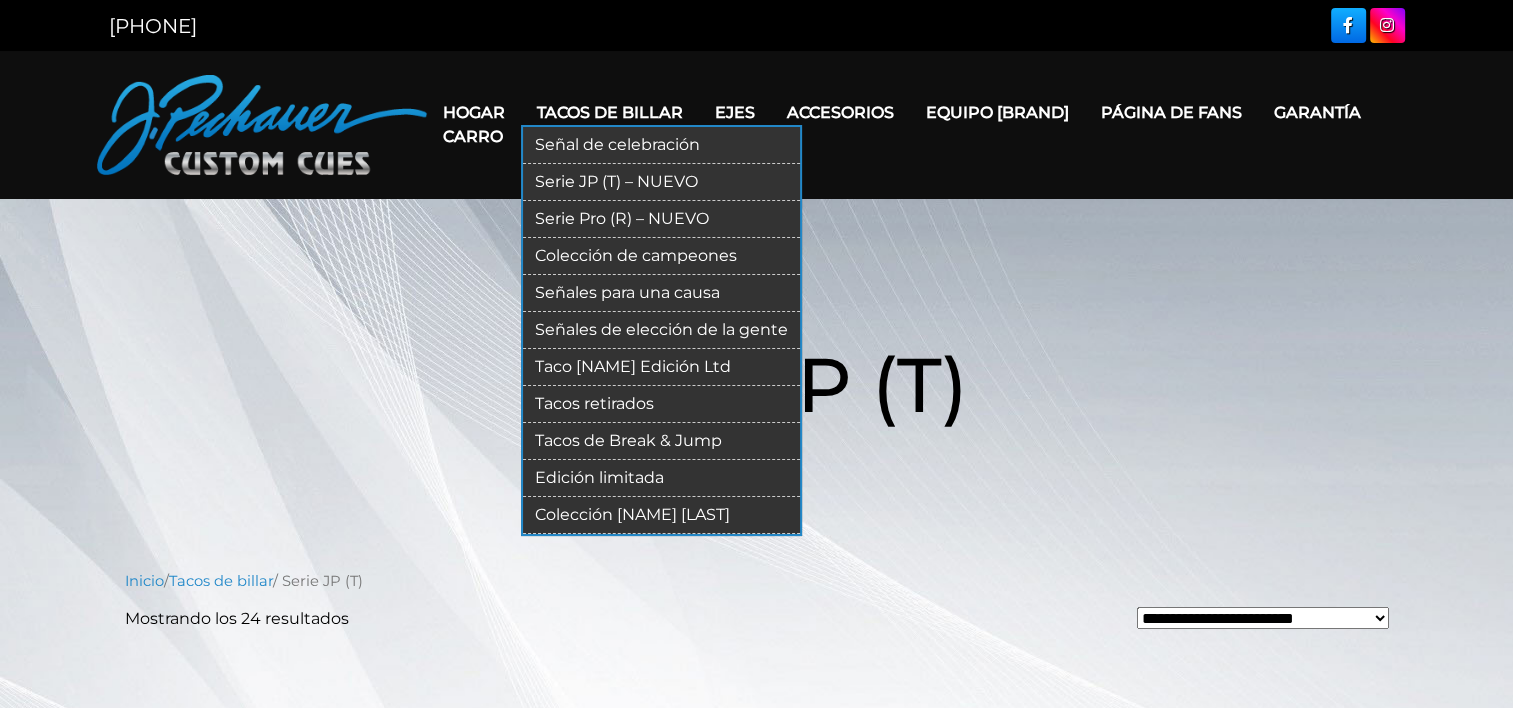 click on "Serie Pro (R) – NUEVO" at bounding box center [661, 219] 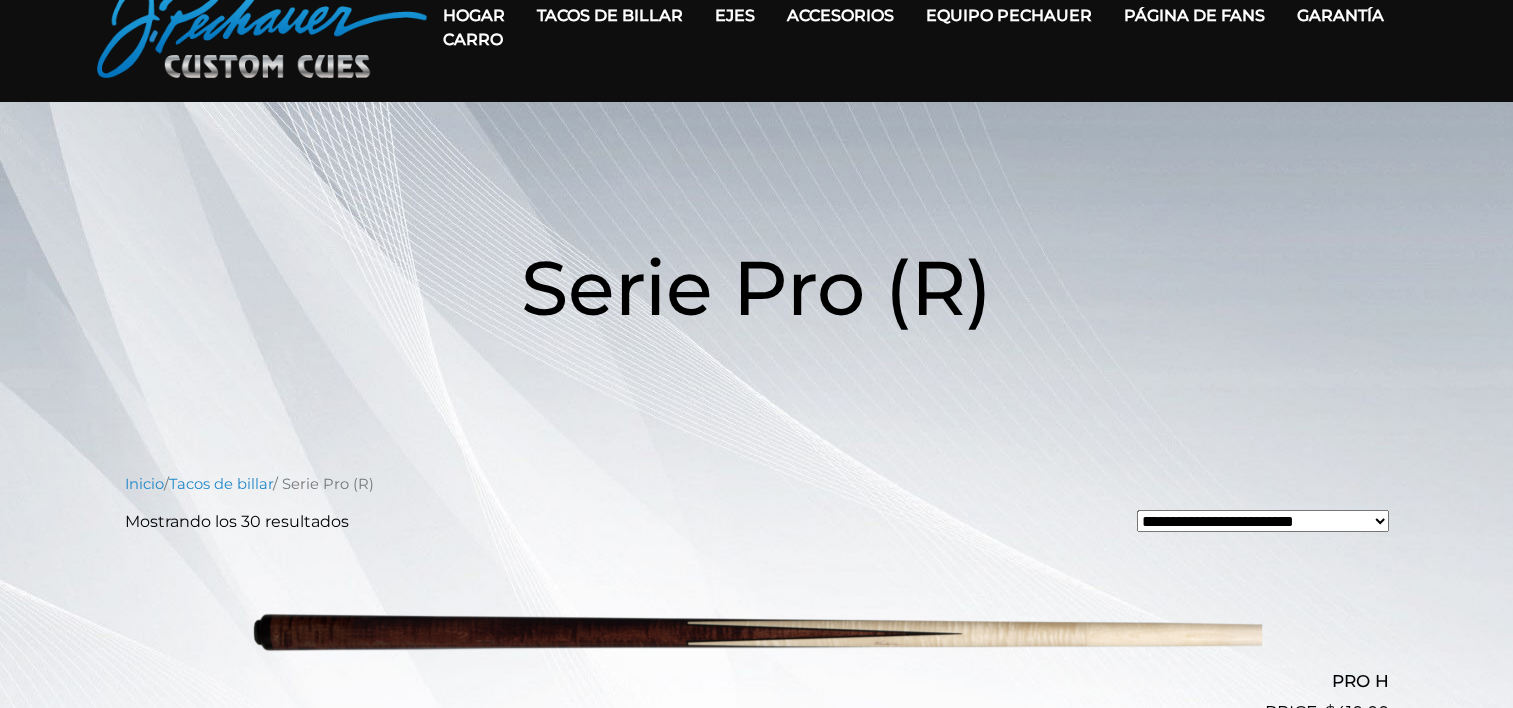 scroll, scrollTop: 0, scrollLeft: 0, axis: both 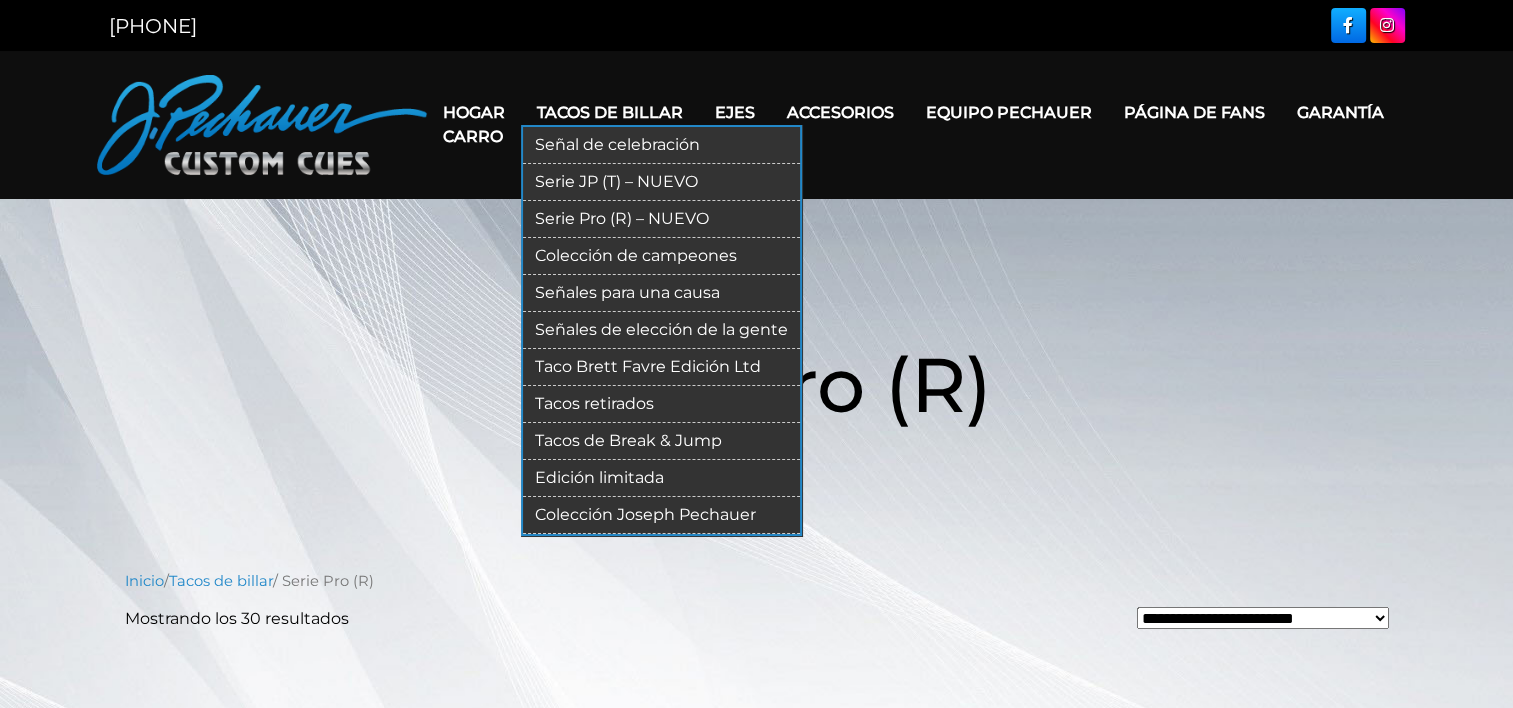 click on "Colección de campeones" at bounding box center [661, 256] 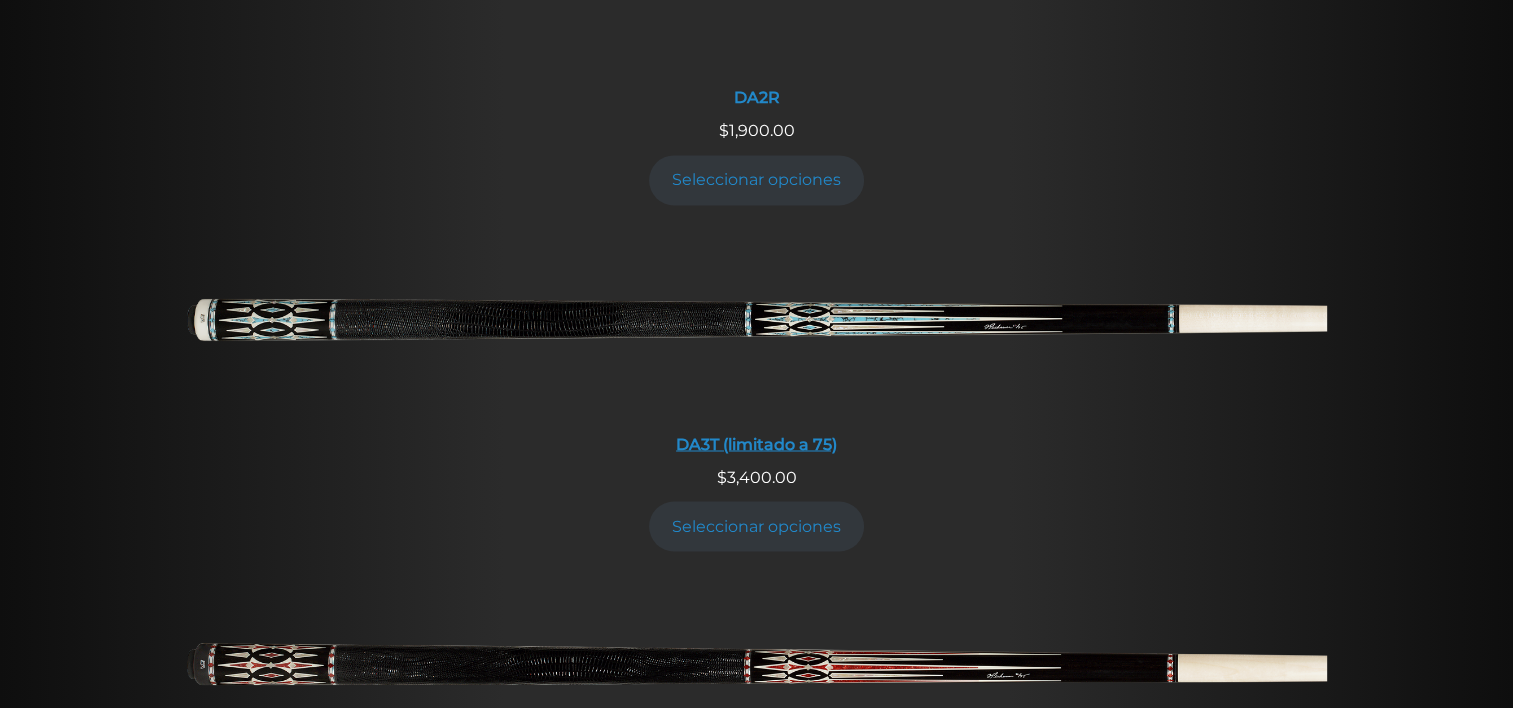 scroll, scrollTop: 3338, scrollLeft: 0, axis: vertical 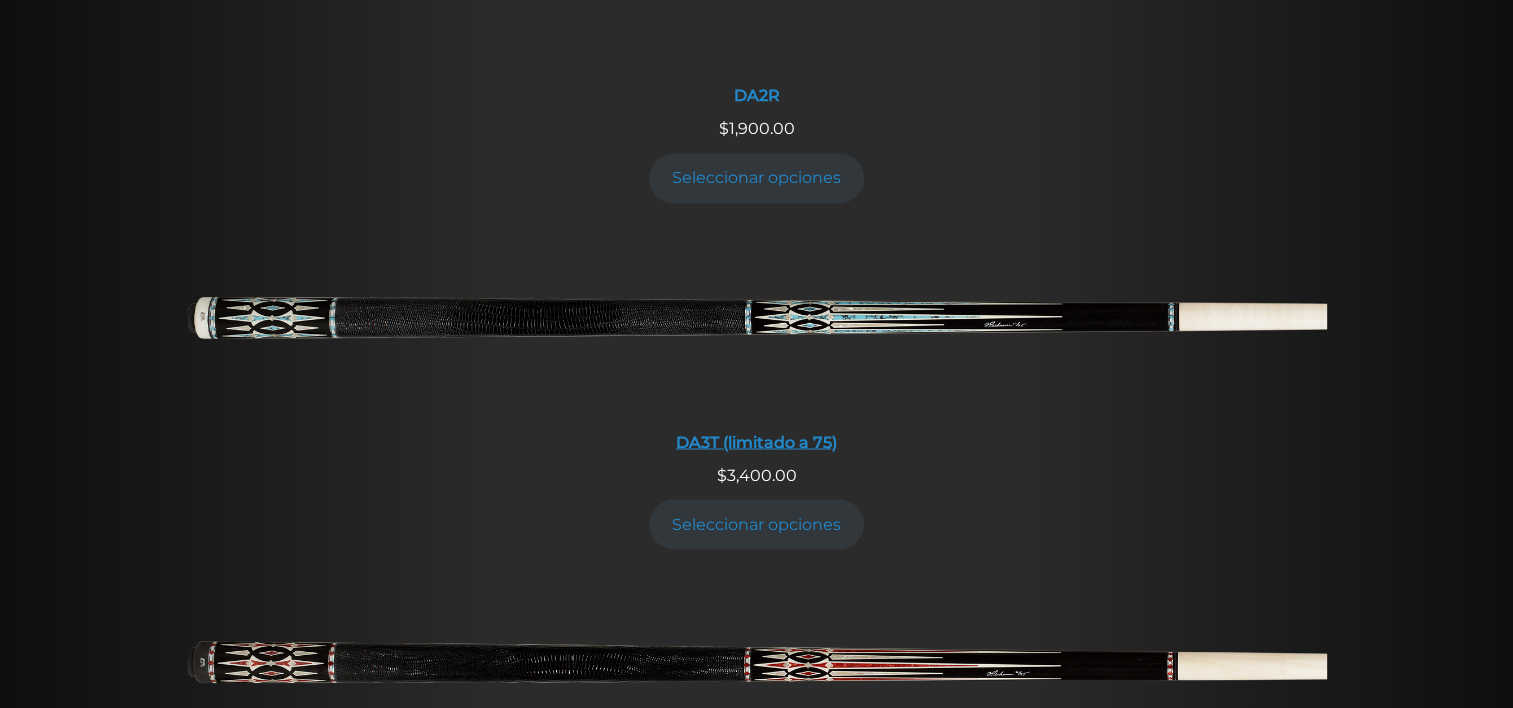 click on "DA3T (limitado a 75)" at bounding box center (757, 441) 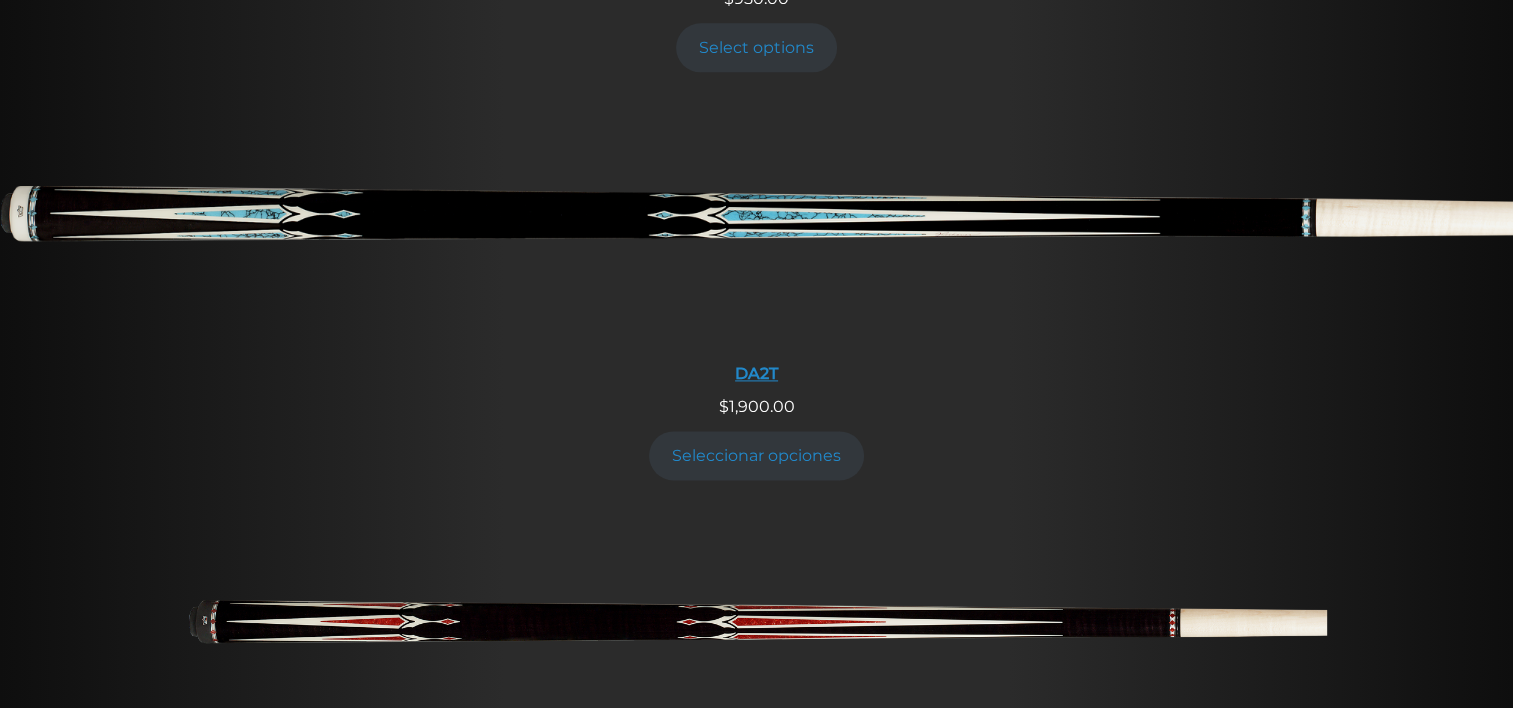 scroll, scrollTop: 2687, scrollLeft: 0, axis: vertical 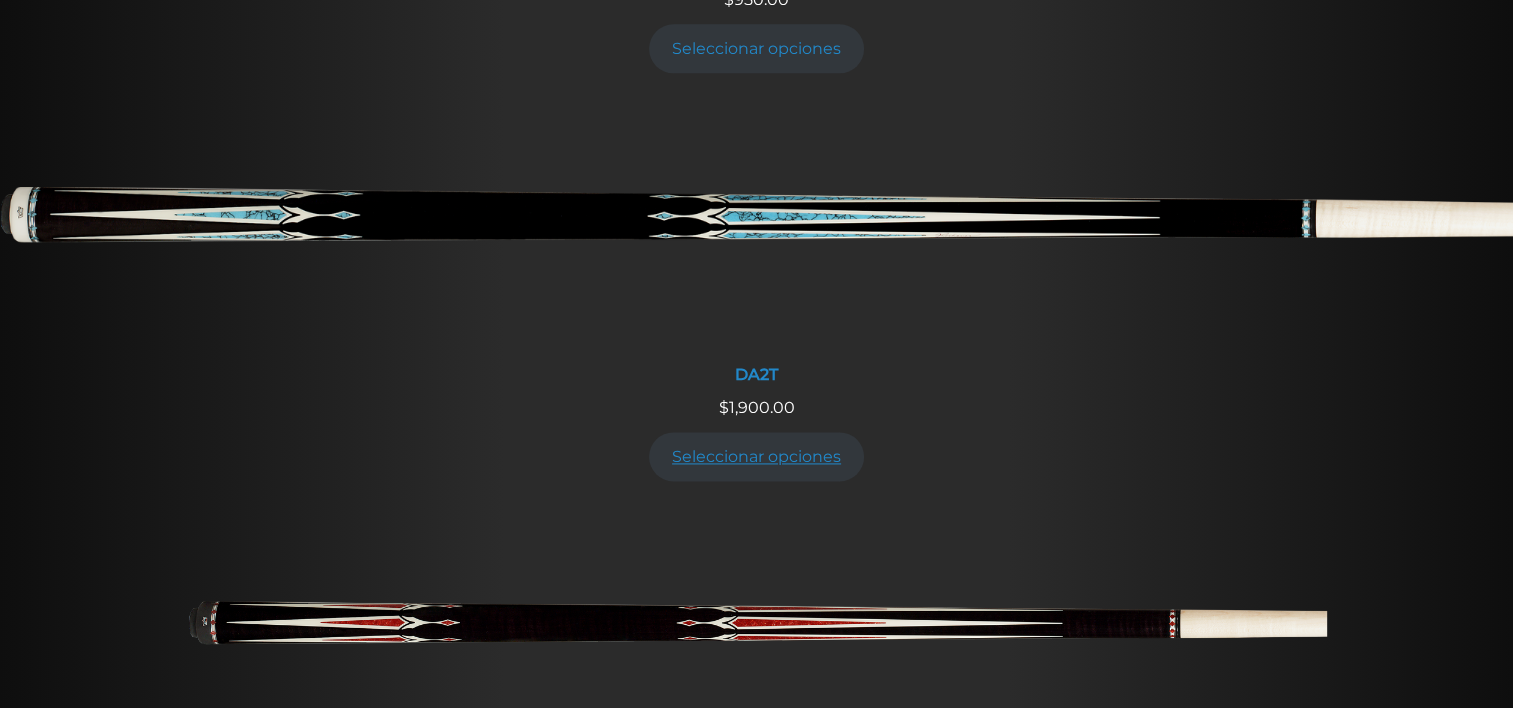 click on "Seleccionar opciones" at bounding box center [757, 456] 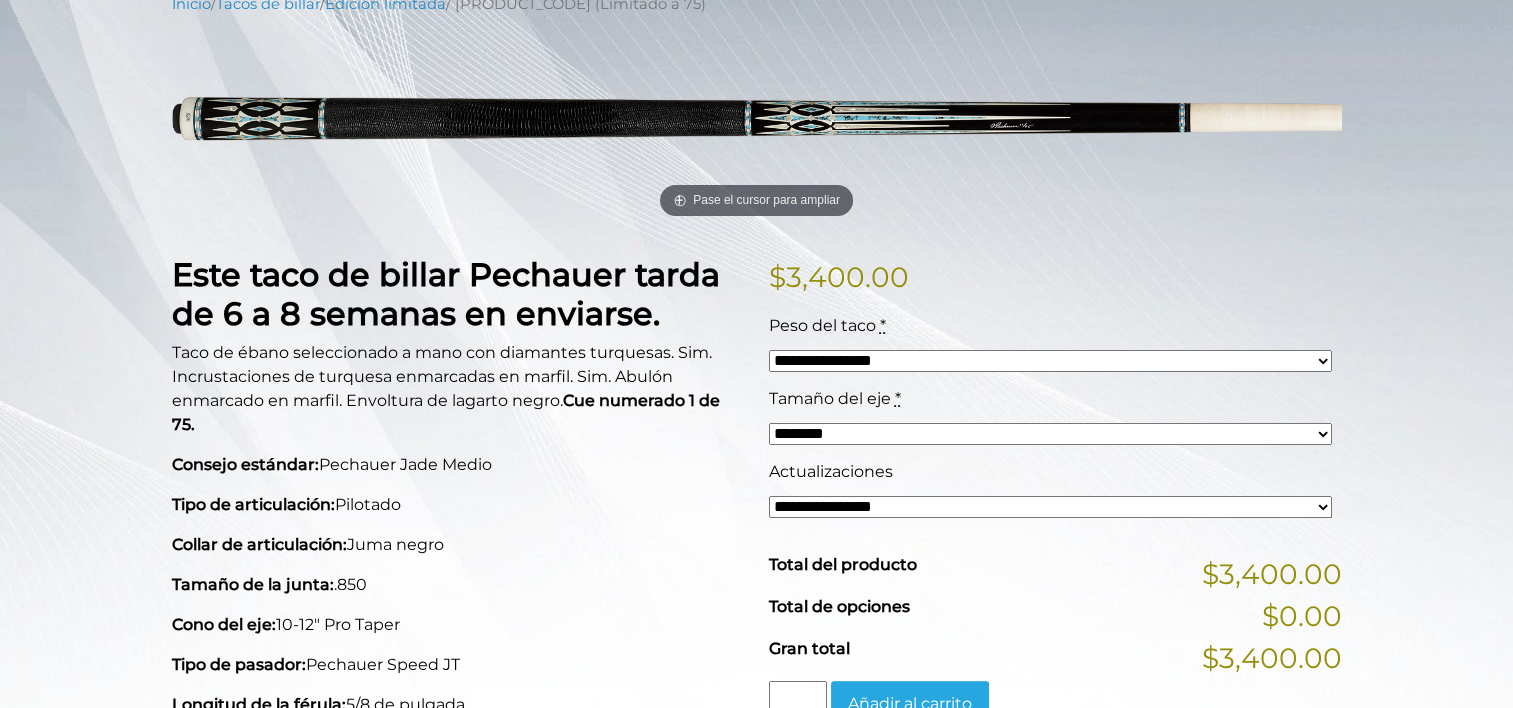 scroll, scrollTop: 304, scrollLeft: 0, axis: vertical 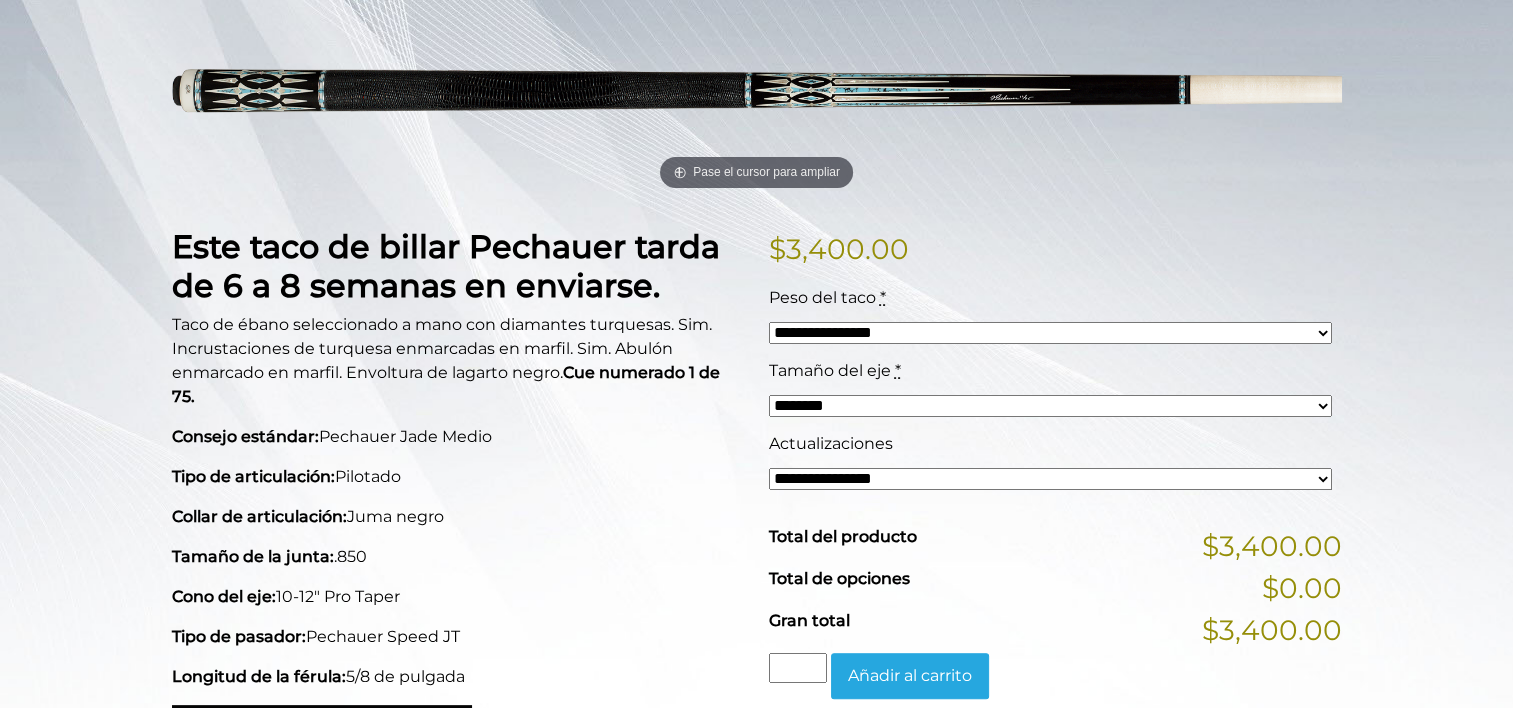 click on "**********" at bounding box center [1050, 333] 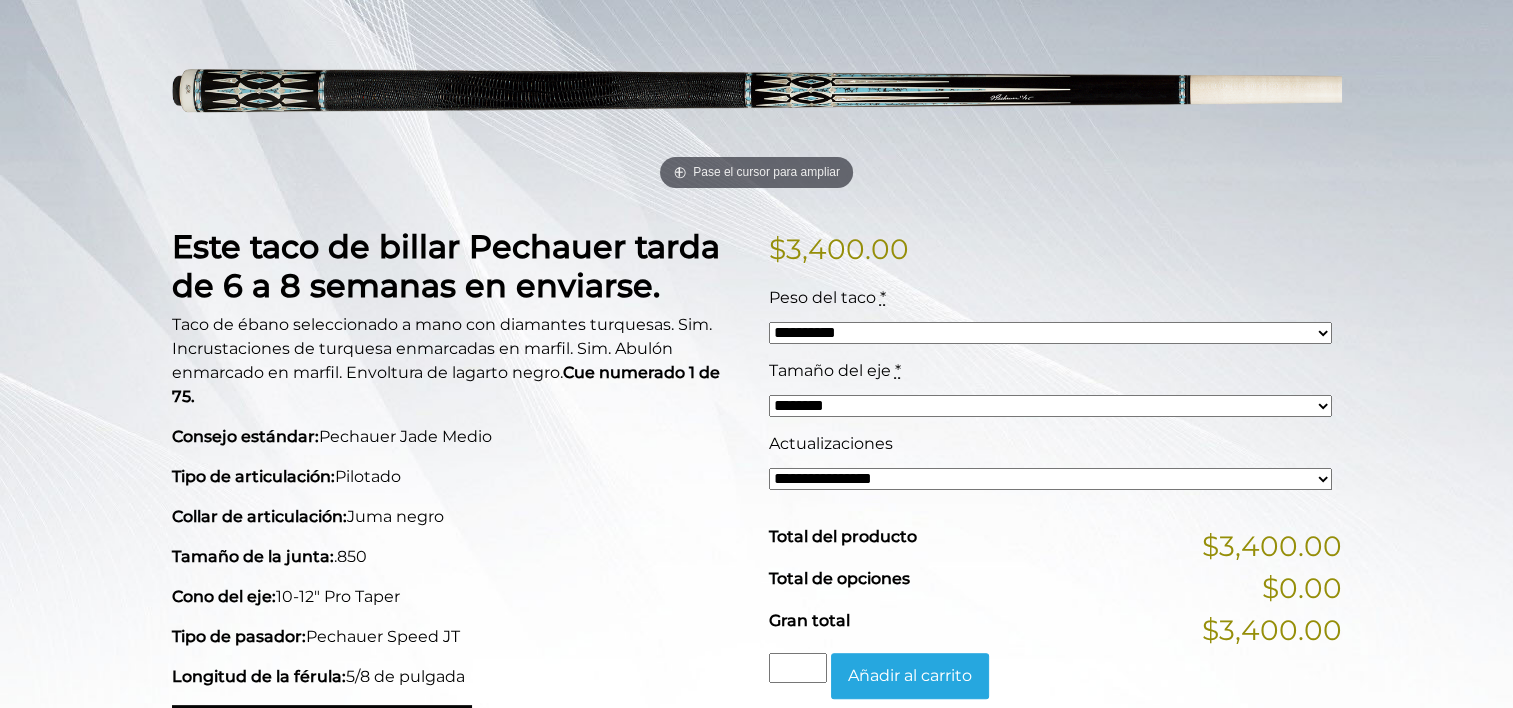 click on "**********" at bounding box center (1050, 333) 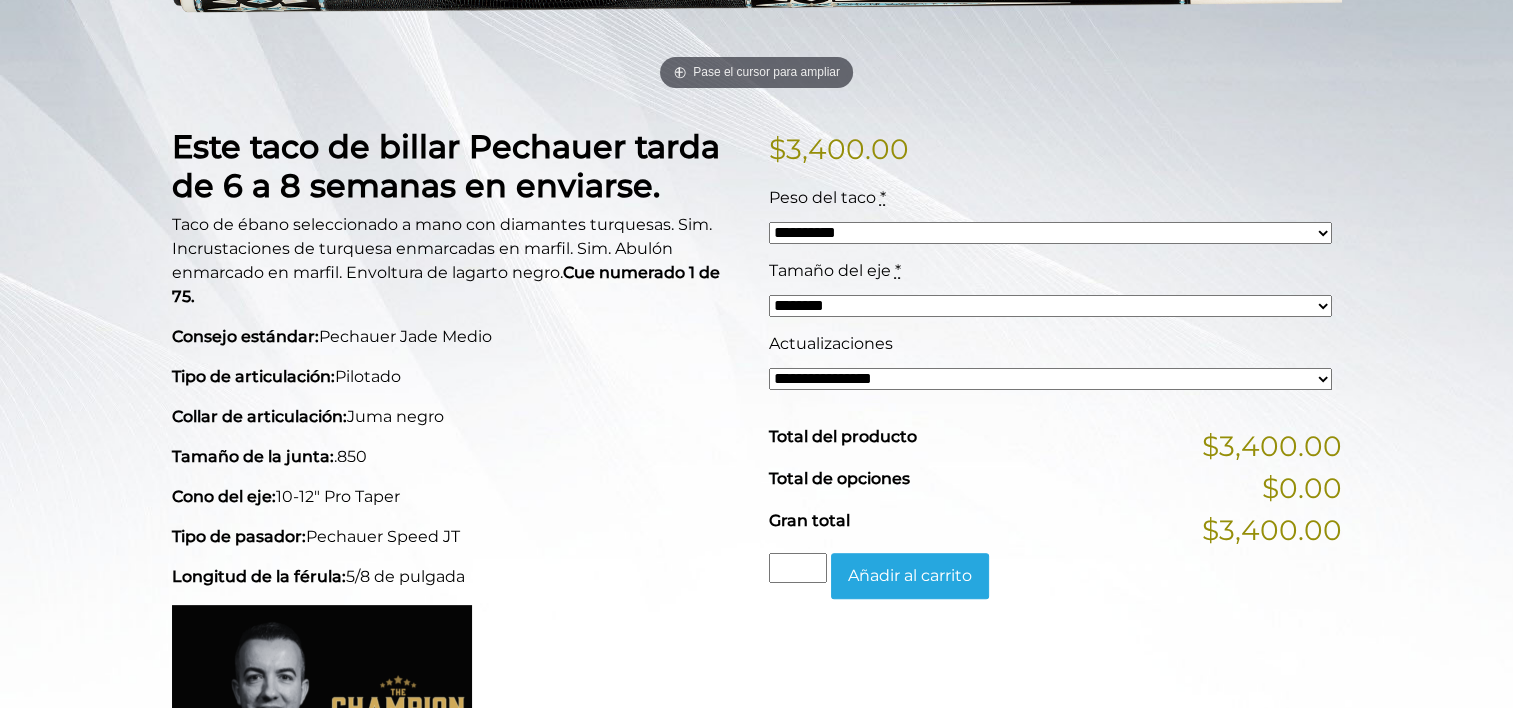 scroll, scrollTop: 406, scrollLeft: 0, axis: vertical 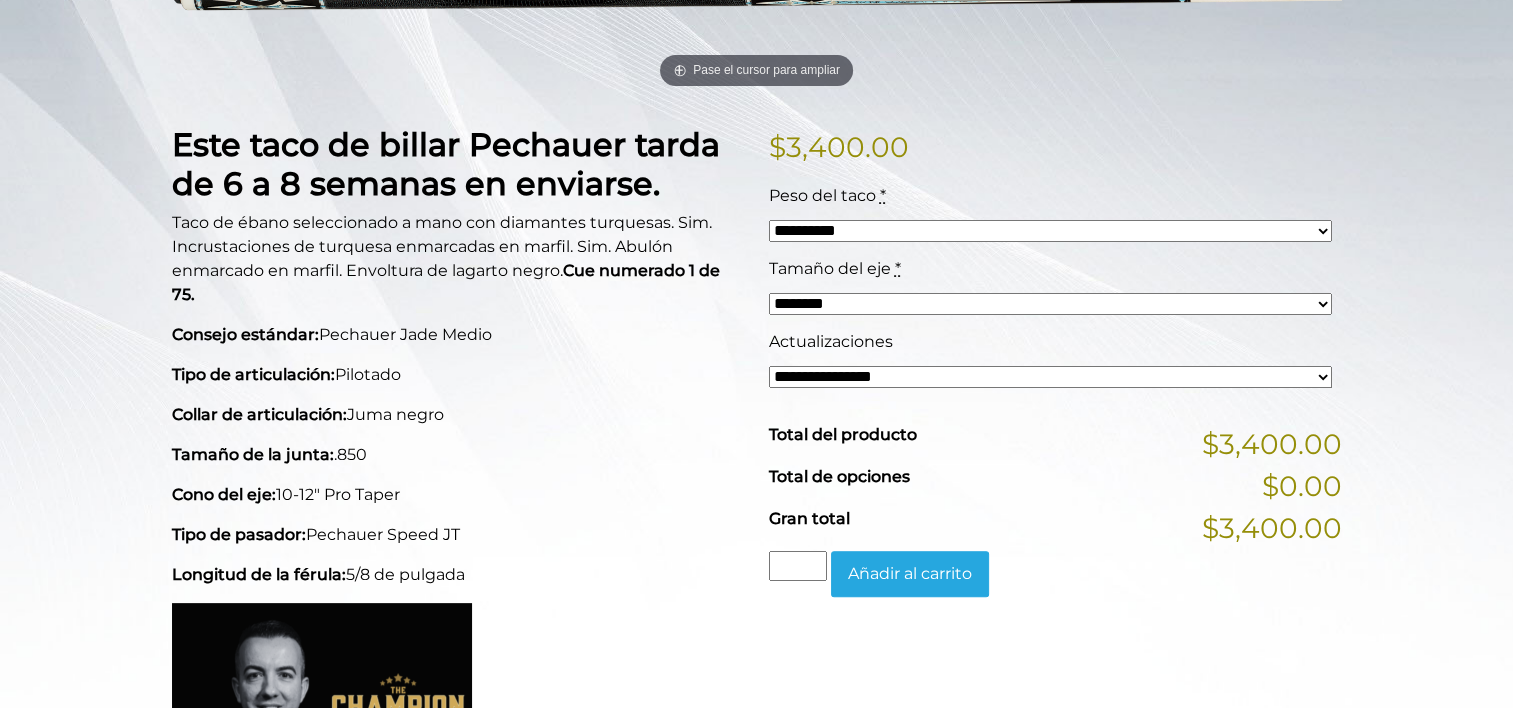 click on "******** ******** ******* ********" at bounding box center [1050, 304] 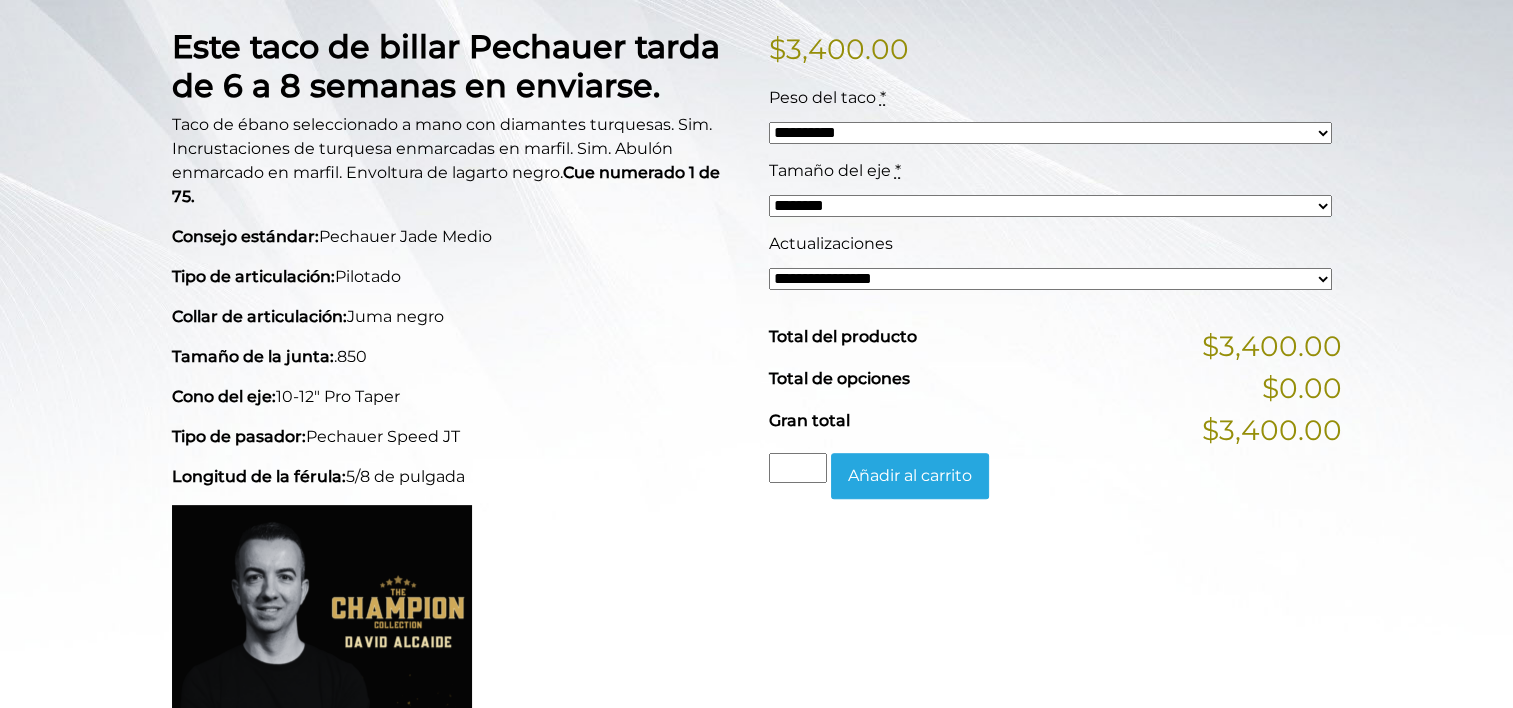 scroll, scrollTop: 507, scrollLeft: 0, axis: vertical 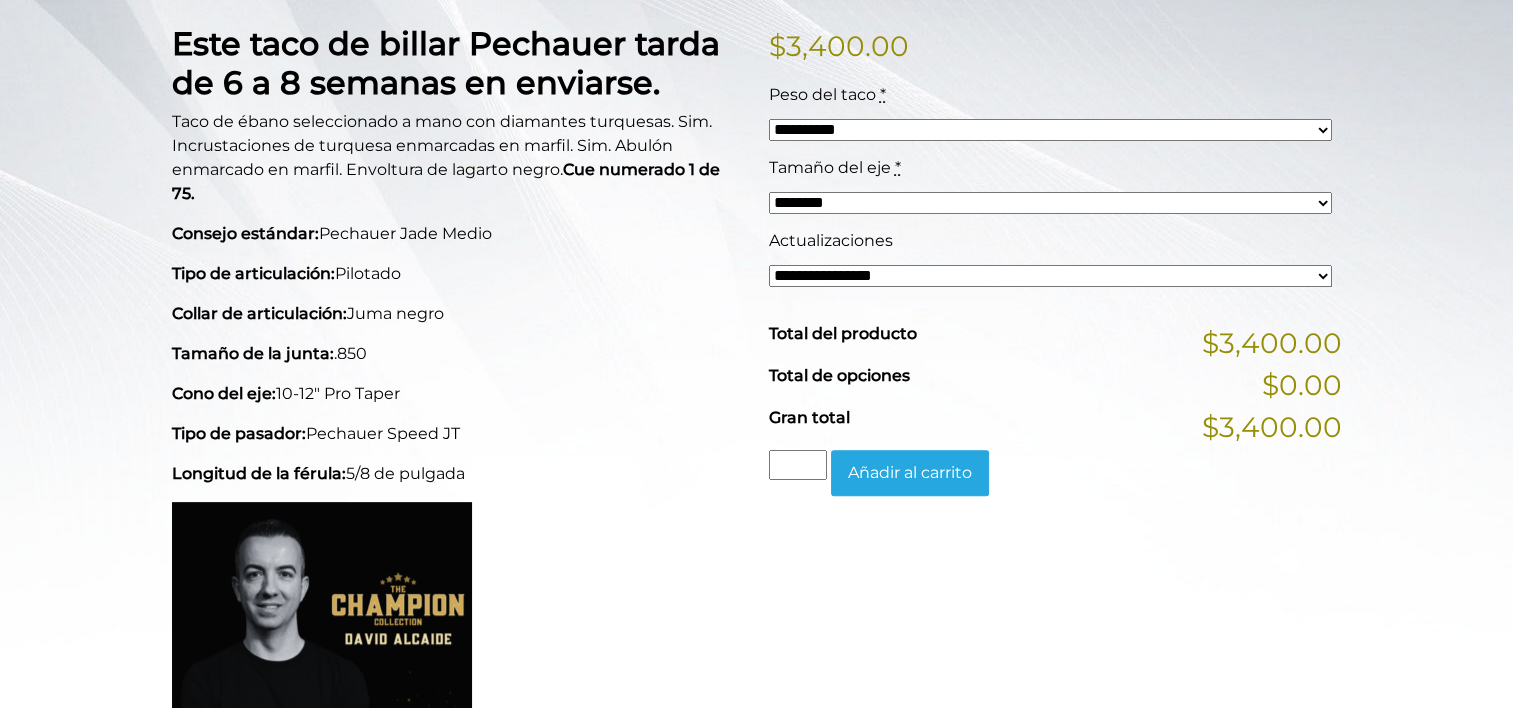 click on "**********" at bounding box center (1050, 276) 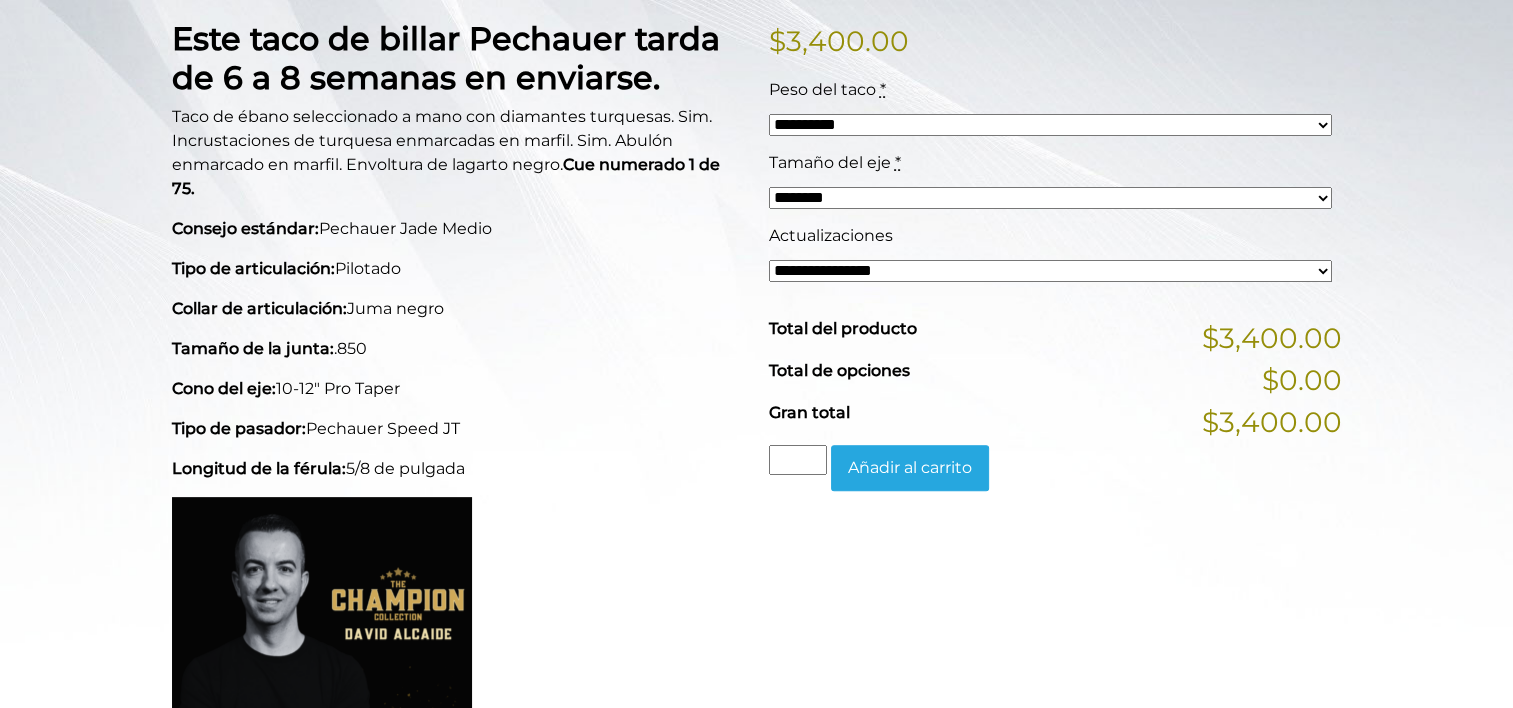 scroll, scrollTop: 514, scrollLeft: 0, axis: vertical 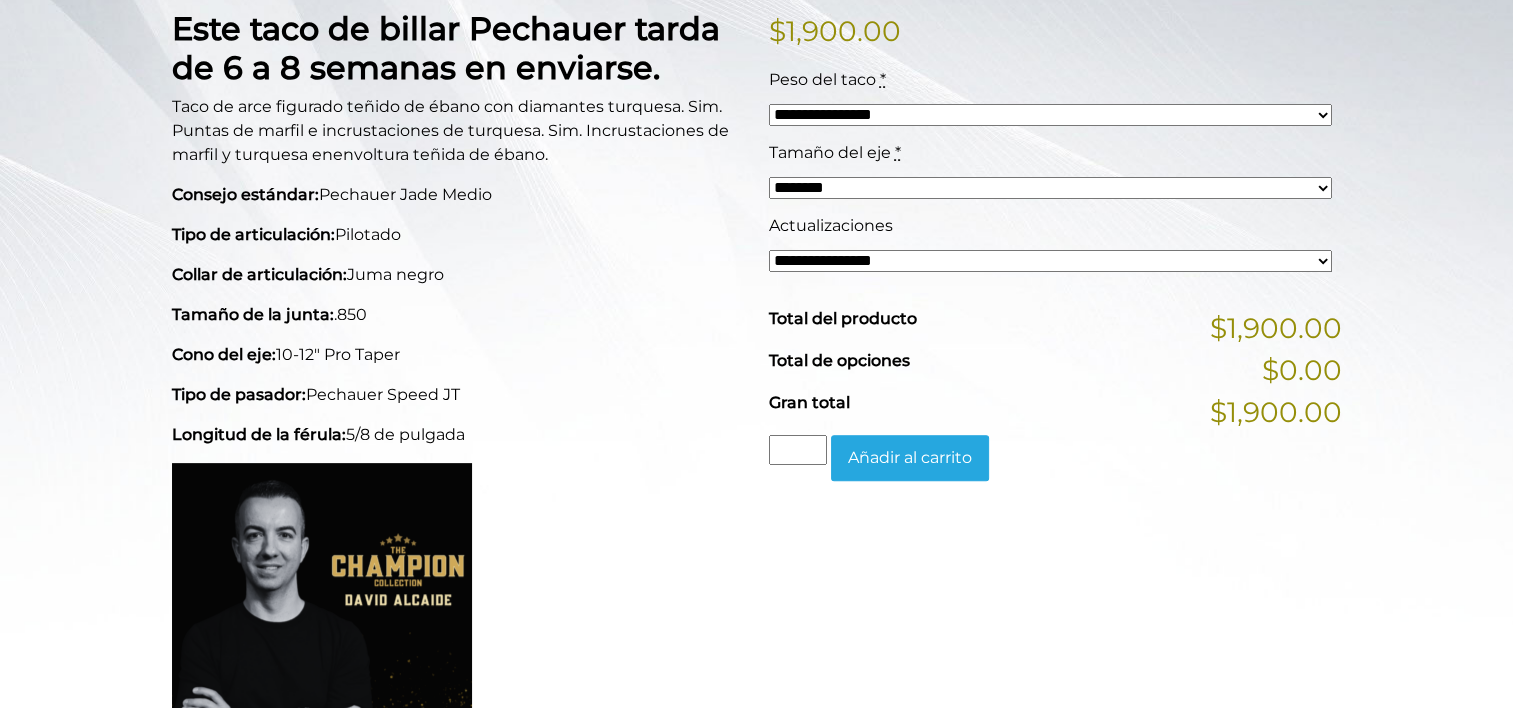 click on "******** ******** ******* ********" at bounding box center [1050, 188] 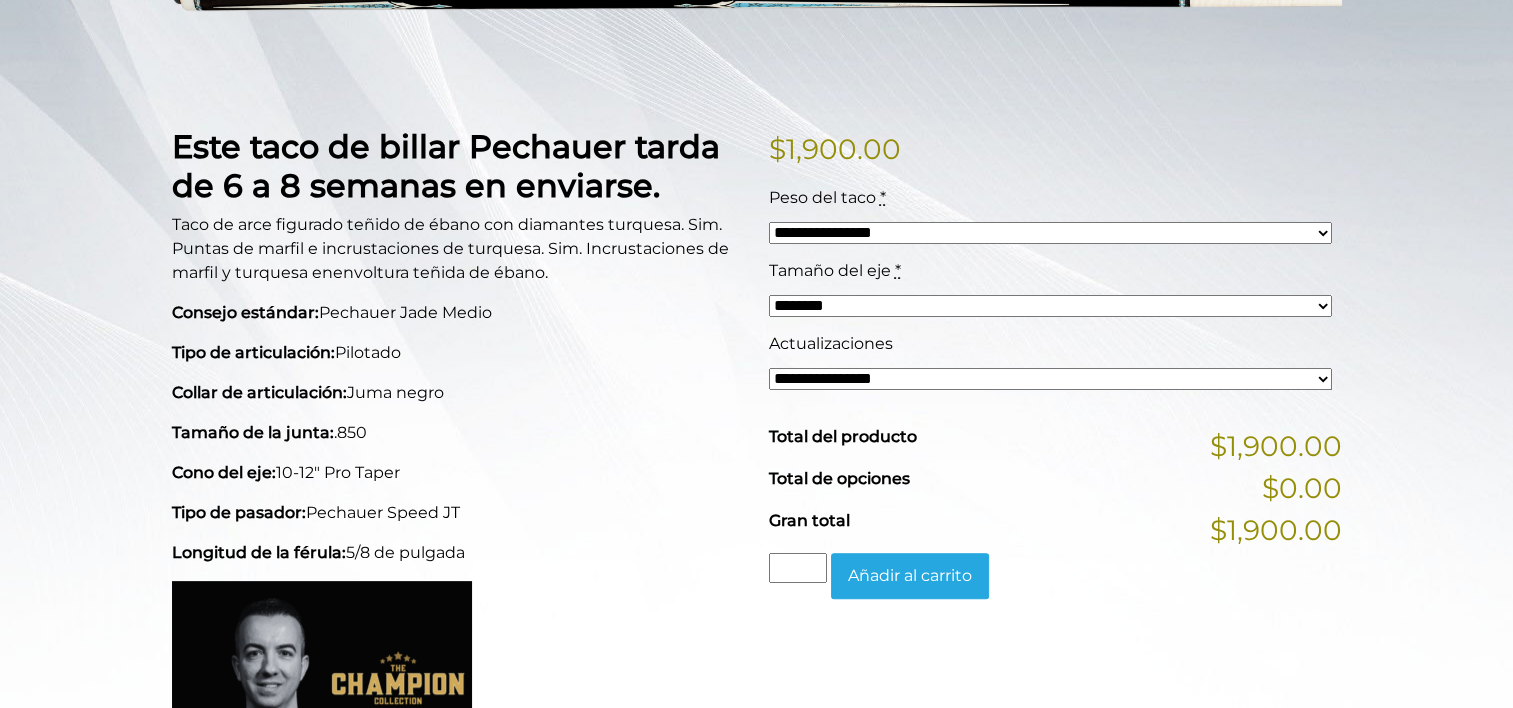 scroll, scrollTop: 0, scrollLeft: 0, axis: both 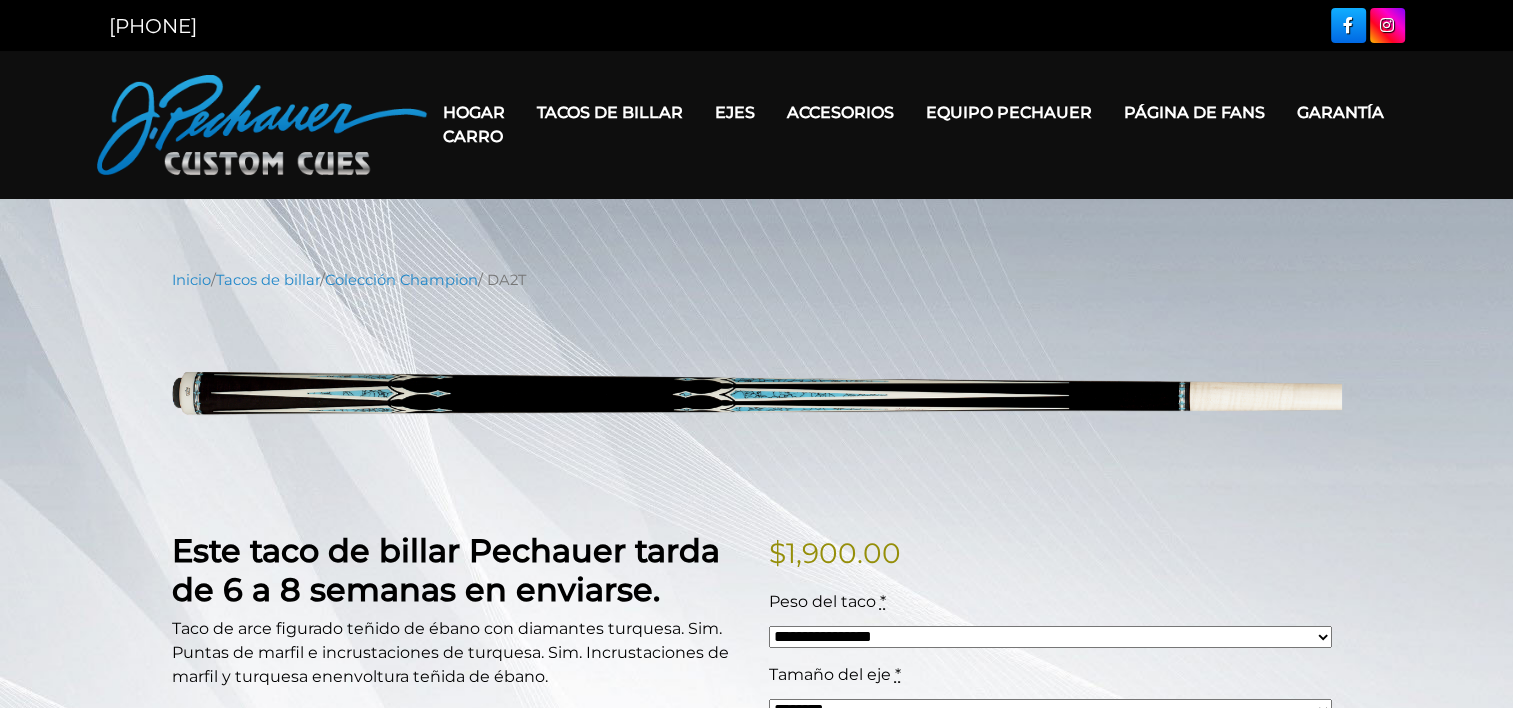 click on "Página de fans" at bounding box center [1194, 112] 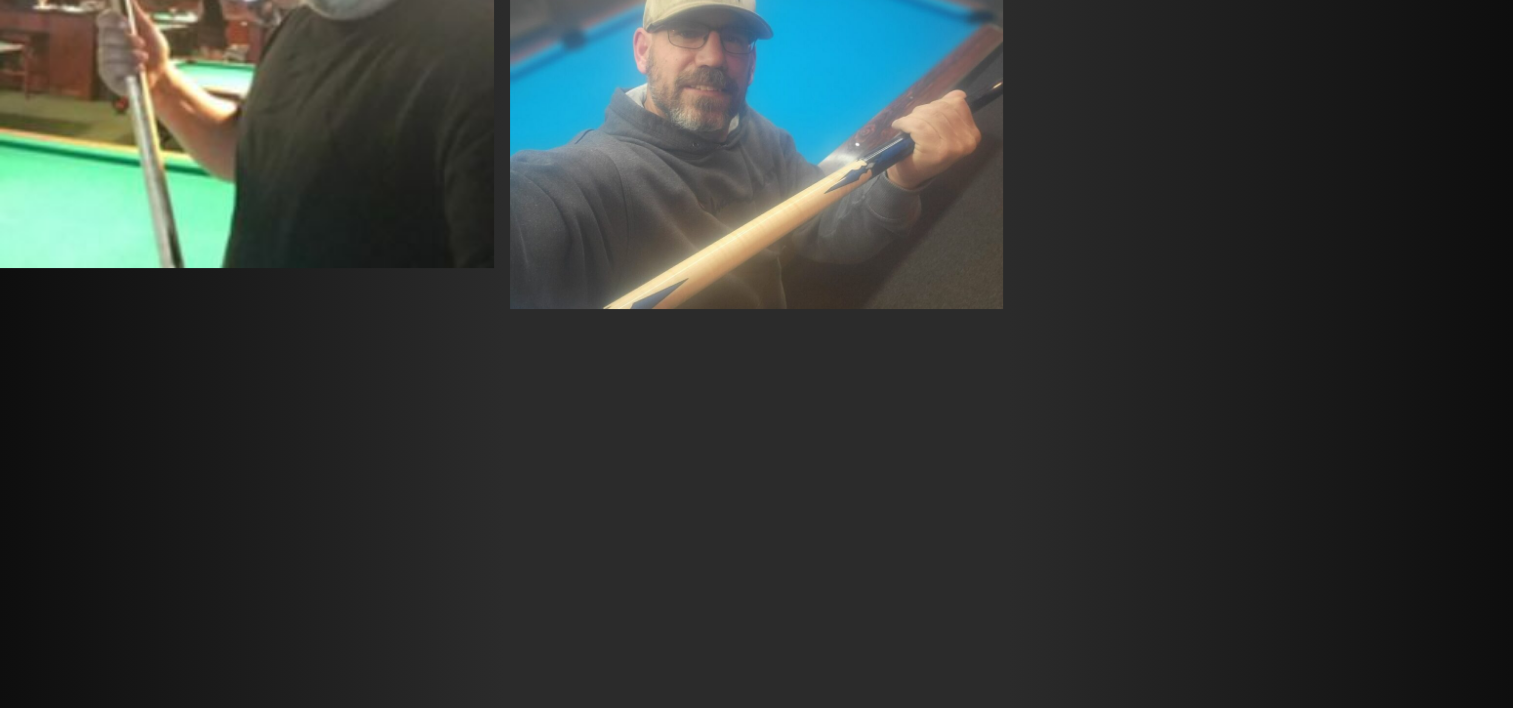 scroll, scrollTop: 7786, scrollLeft: 0, axis: vertical 